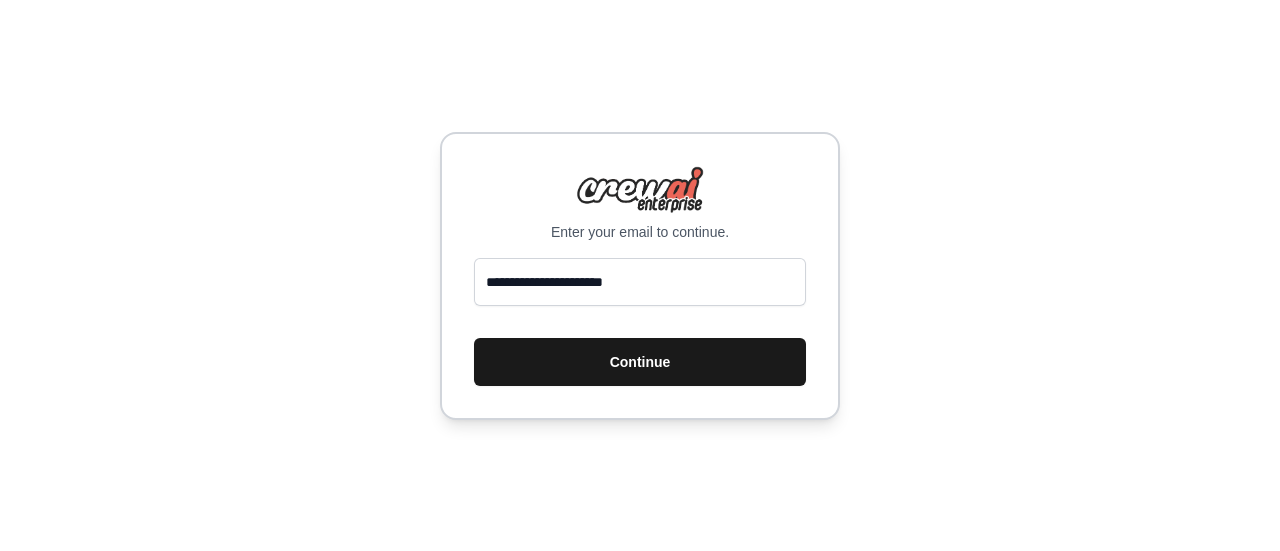 scroll, scrollTop: 0, scrollLeft: 0, axis: both 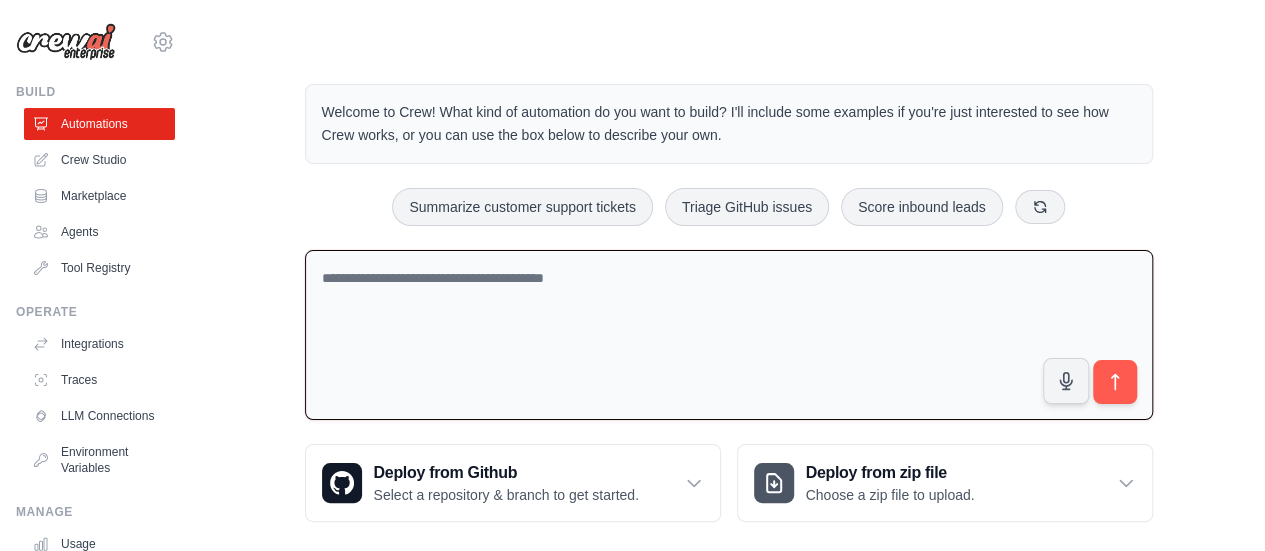 click at bounding box center [729, 335] 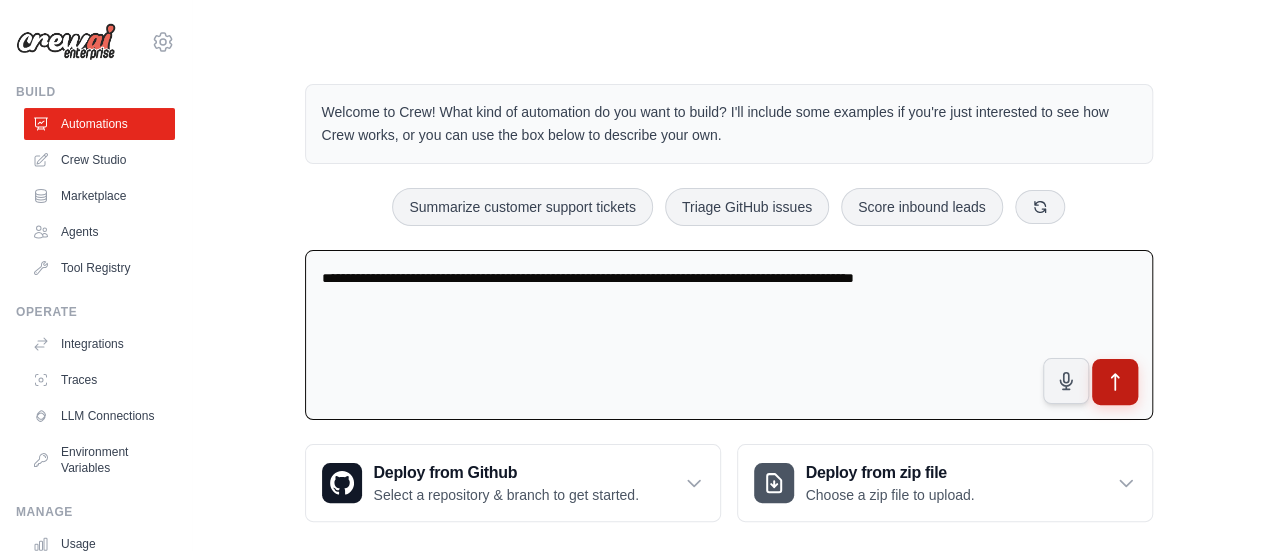 type on "**********" 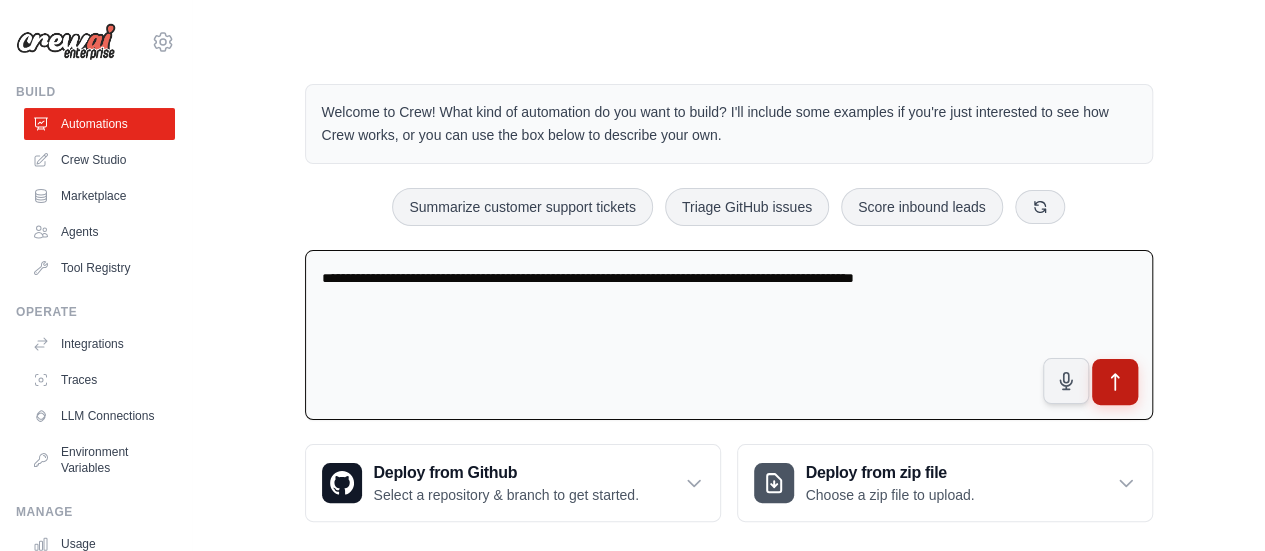 click 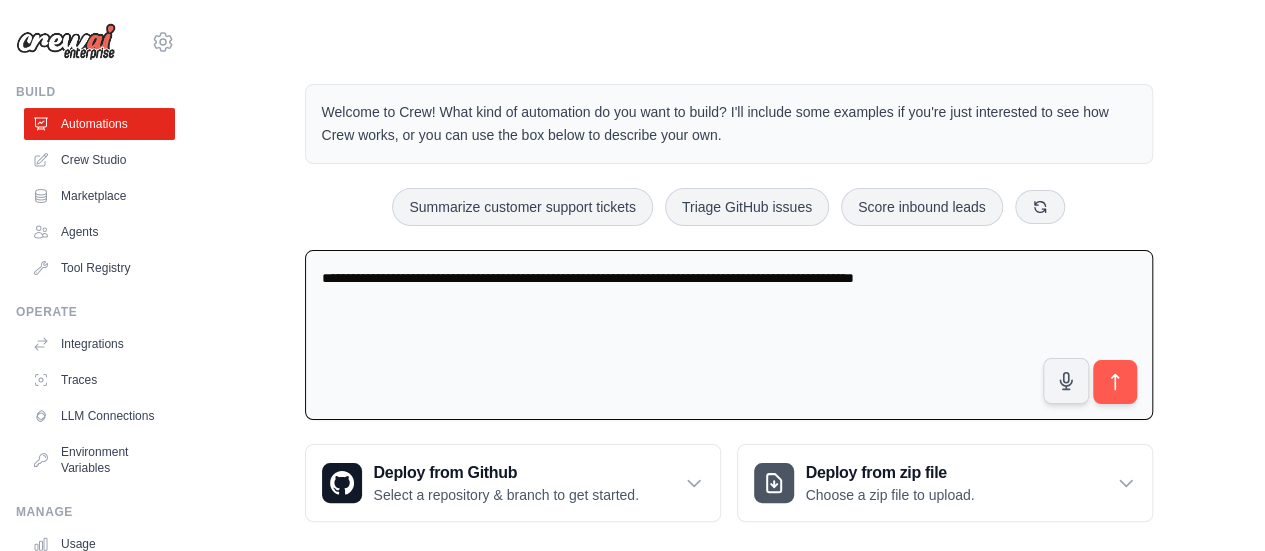 scroll, scrollTop: 20, scrollLeft: 0, axis: vertical 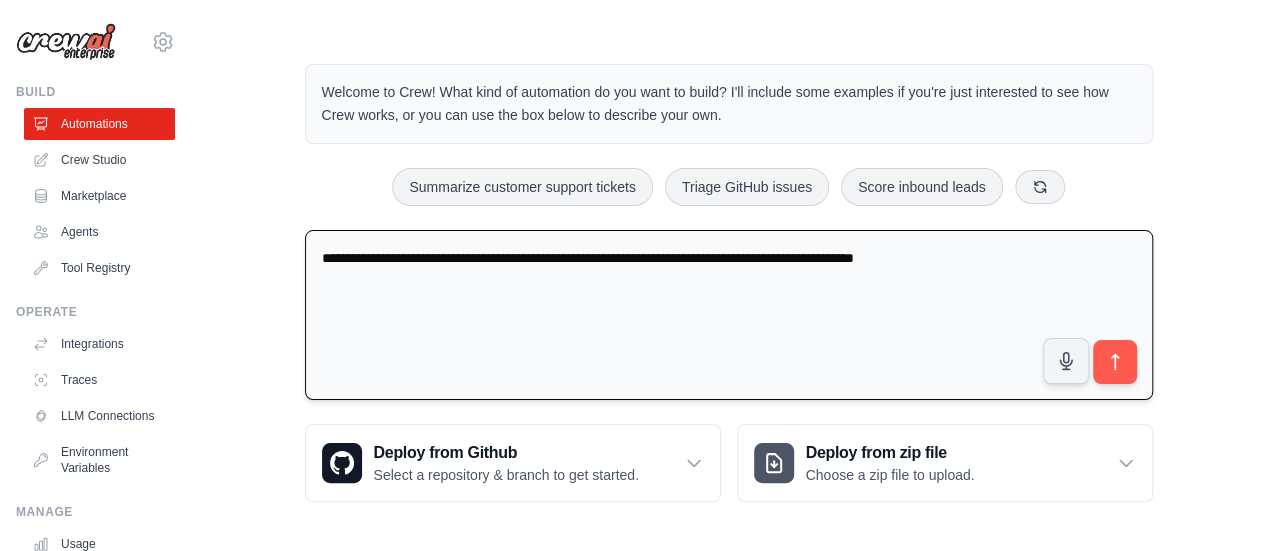 click on "**********" at bounding box center [729, 315] 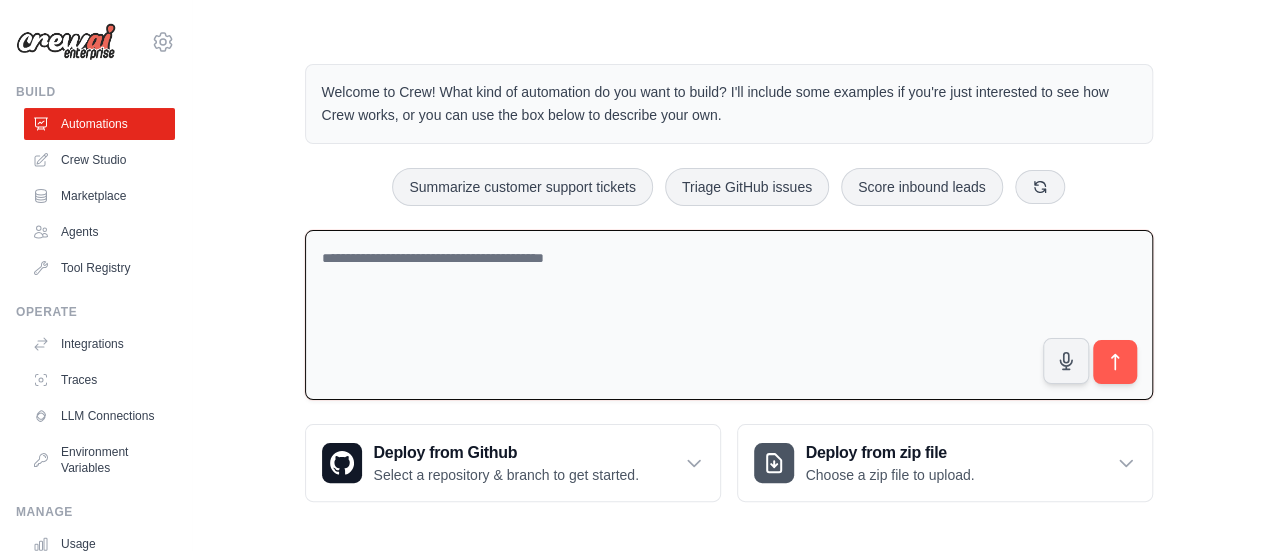 click at bounding box center [729, 315] 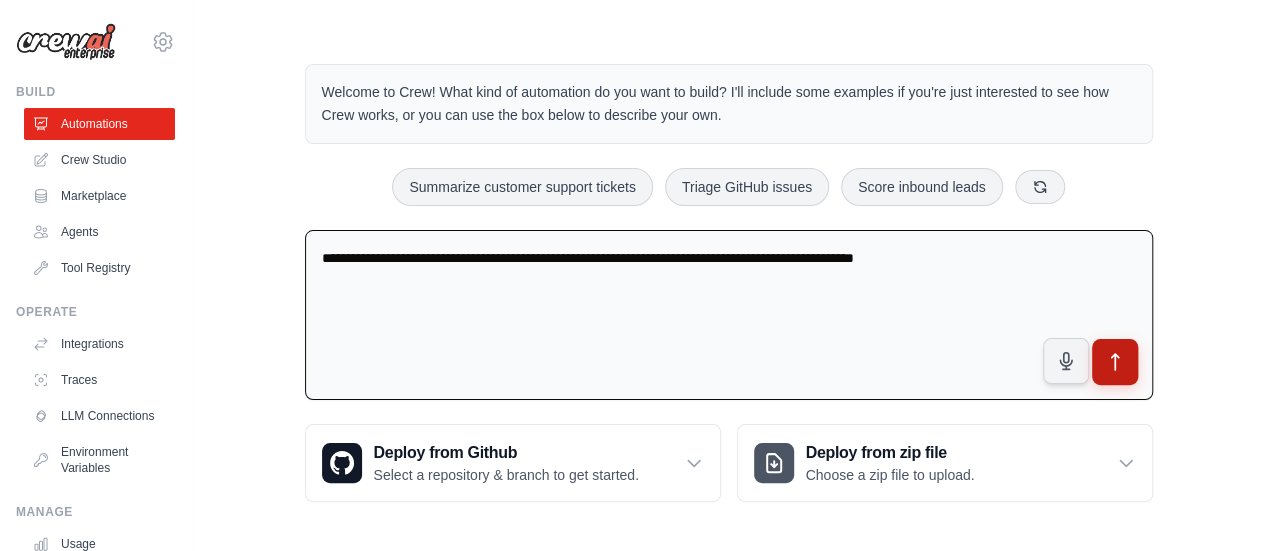 click 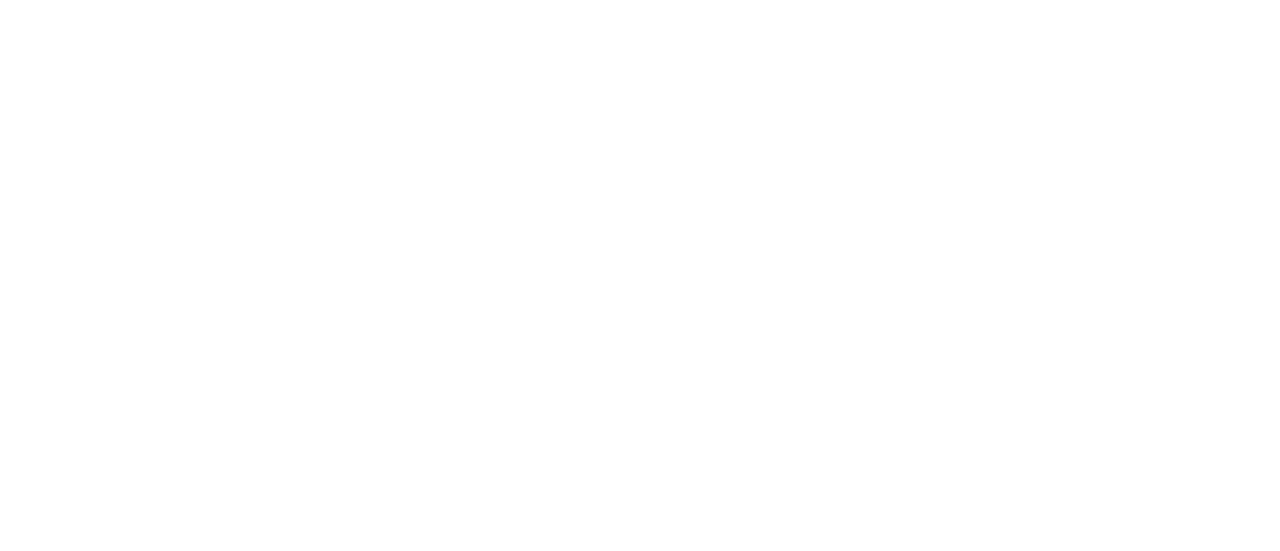 scroll, scrollTop: 0, scrollLeft: 0, axis: both 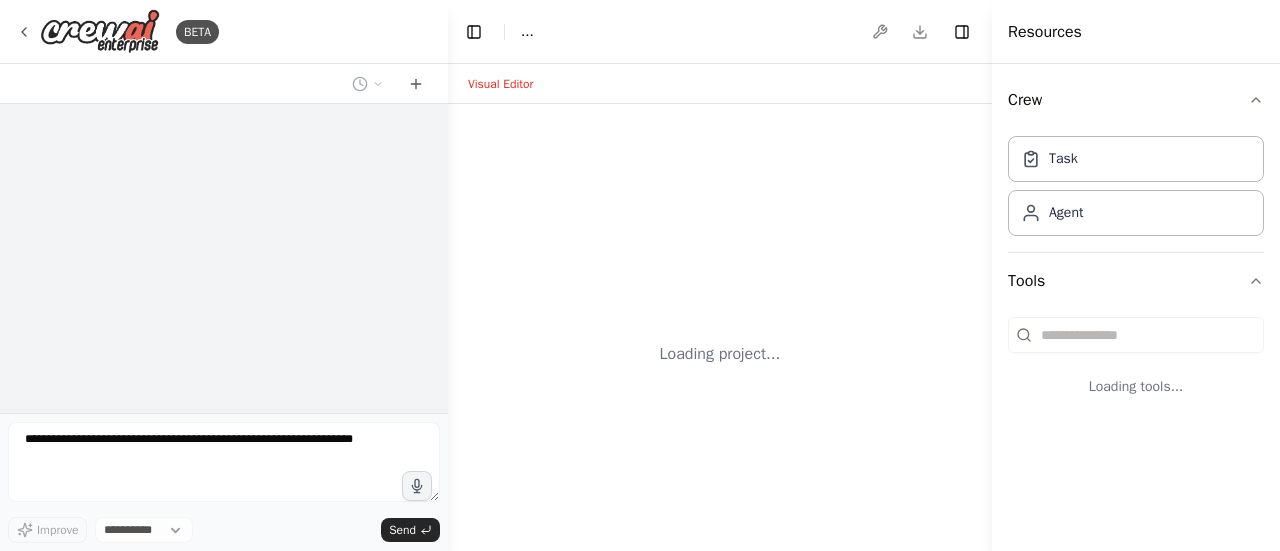select on "****" 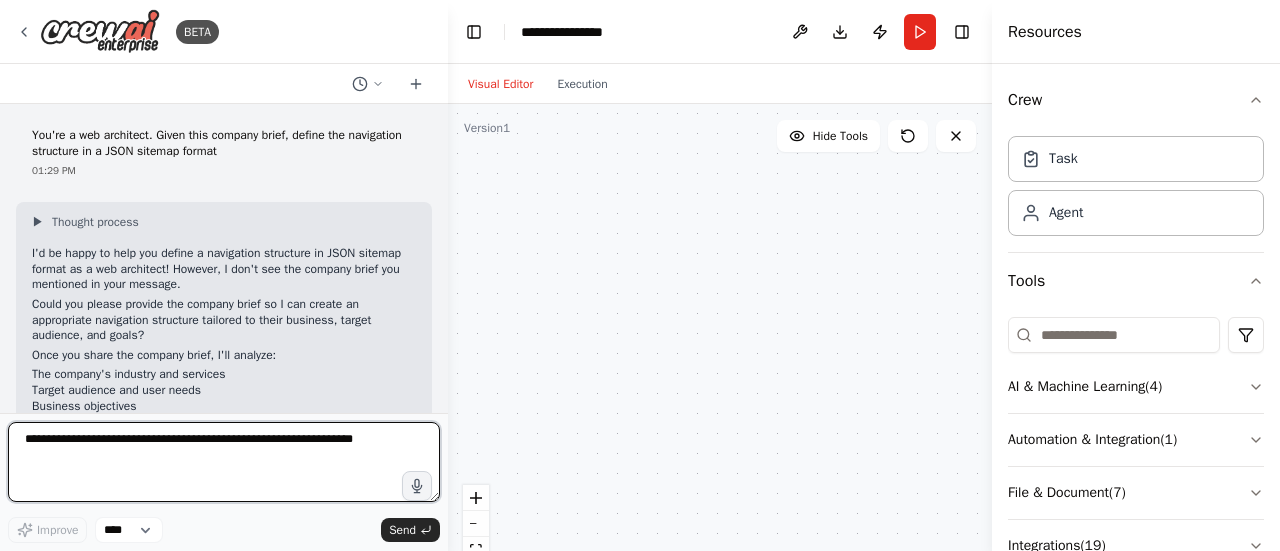 scroll, scrollTop: 131, scrollLeft: 0, axis: vertical 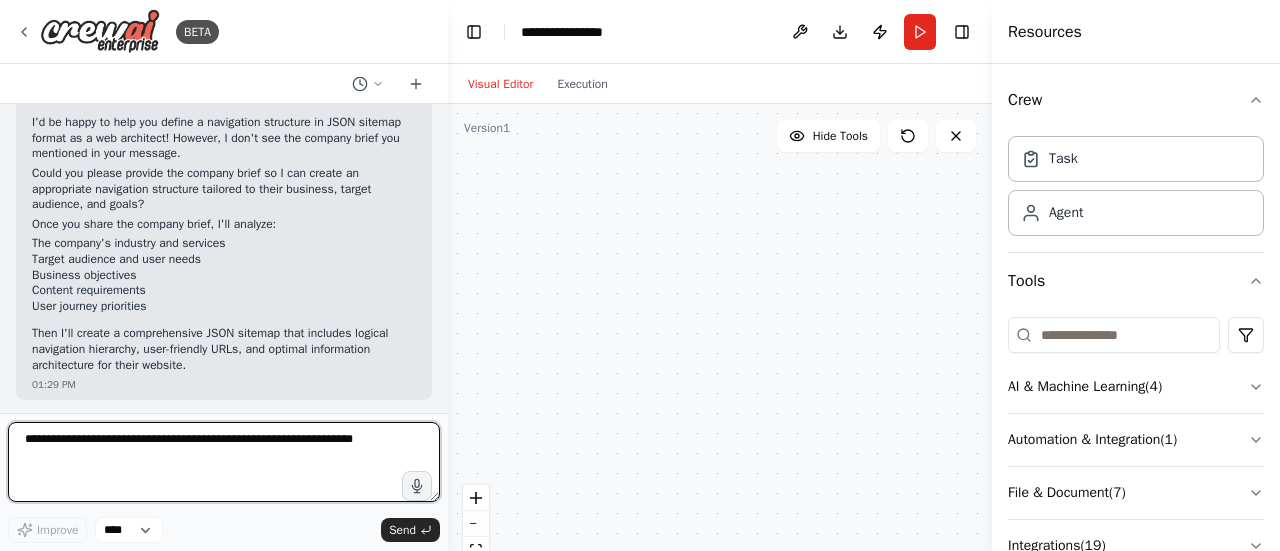 click at bounding box center (224, 462) 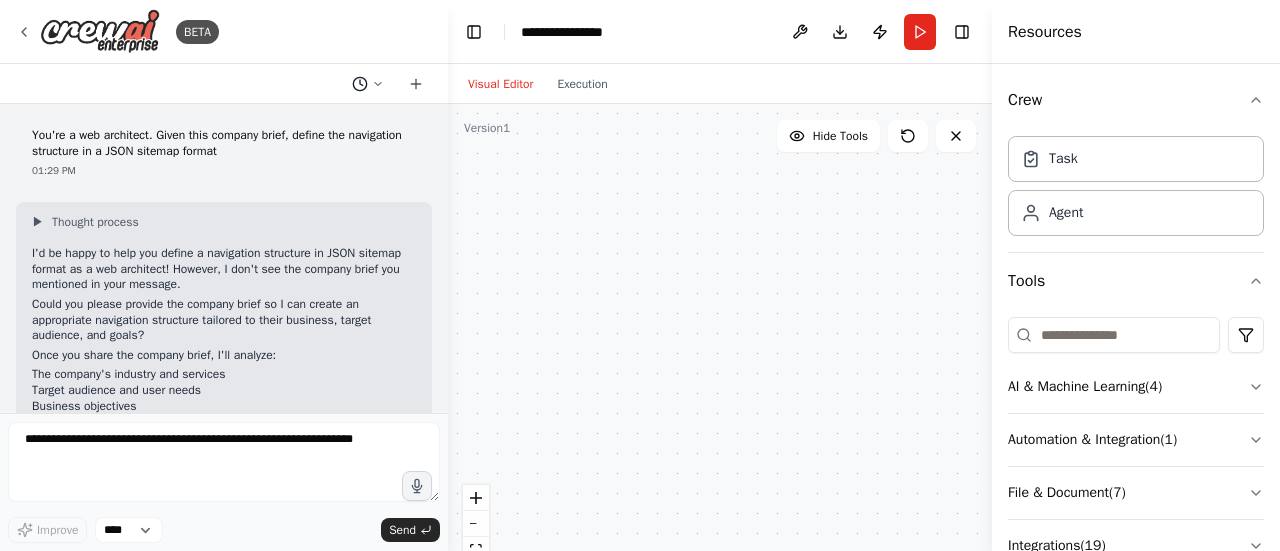 click at bounding box center (368, 84) 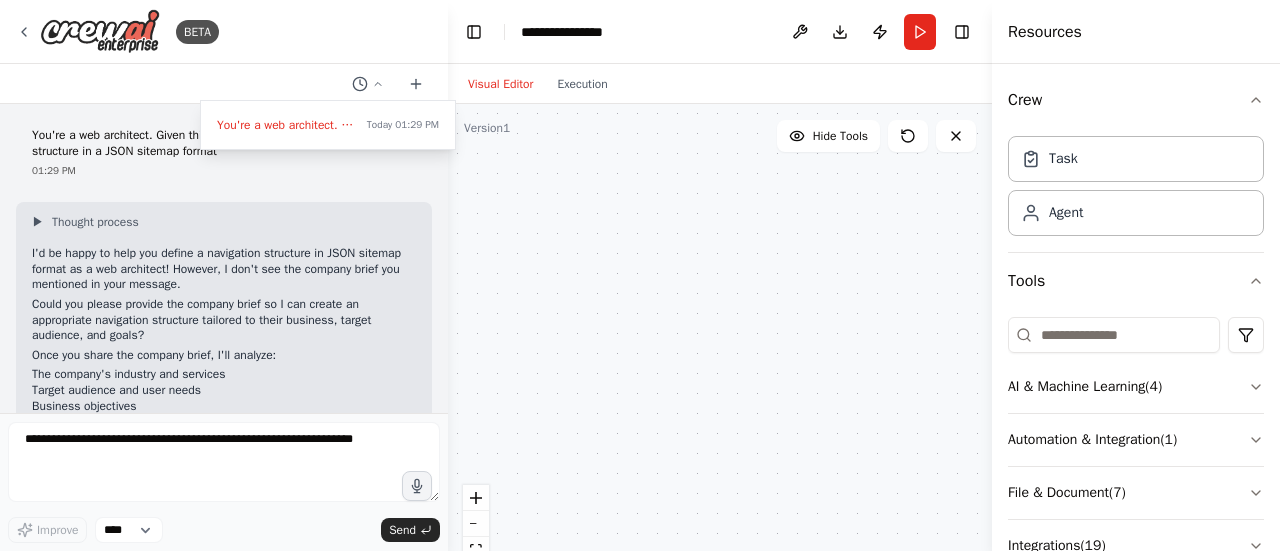 click at bounding box center (224, 275) 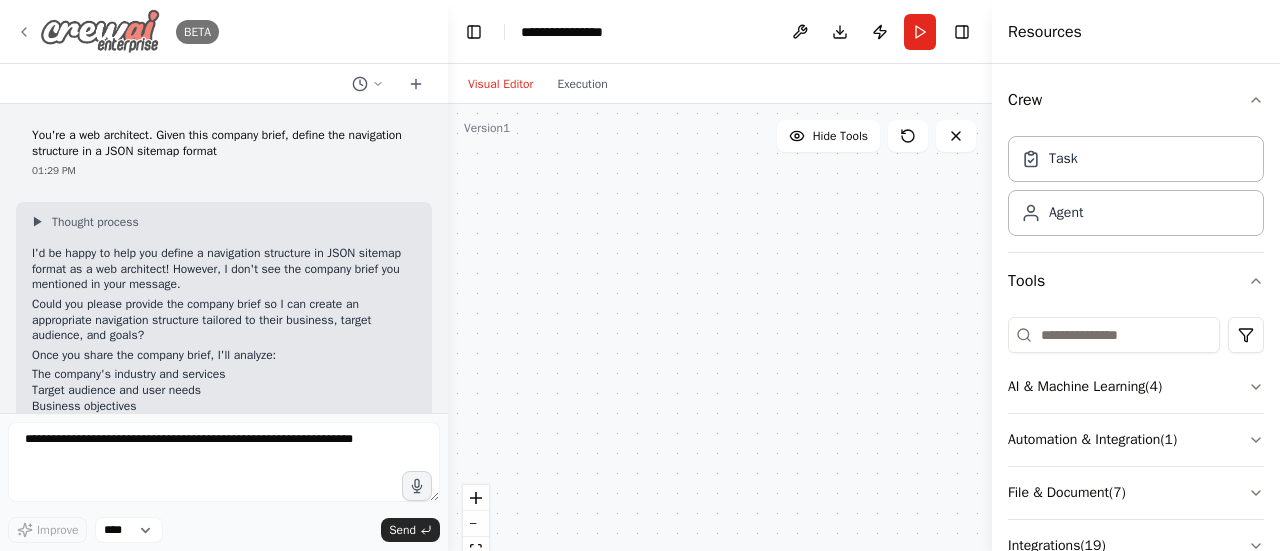 click 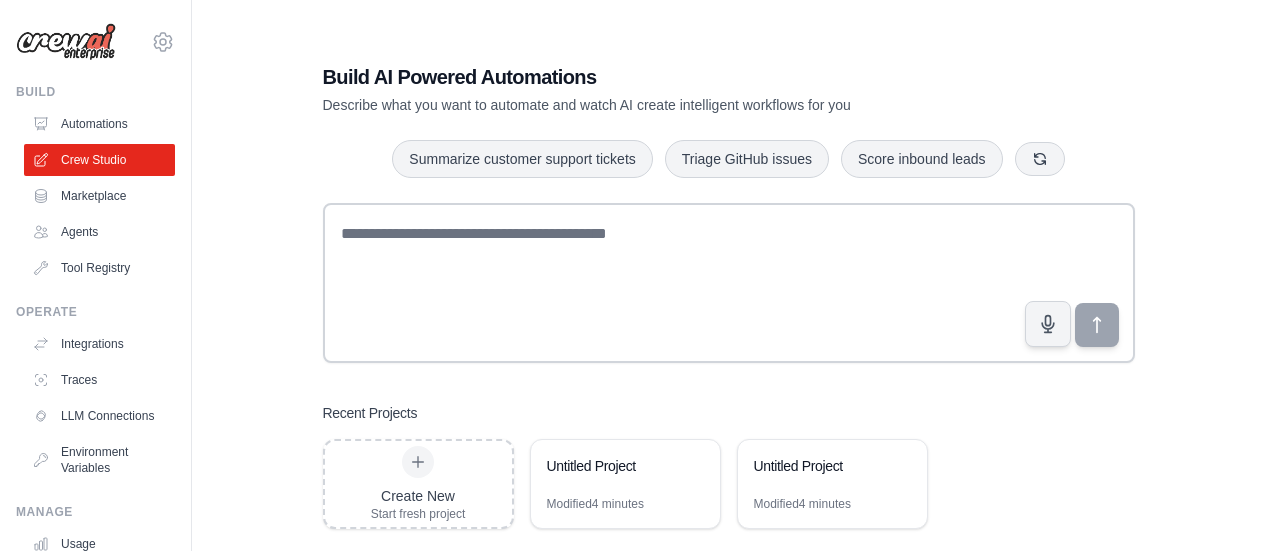 scroll, scrollTop: 0, scrollLeft: 0, axis: both 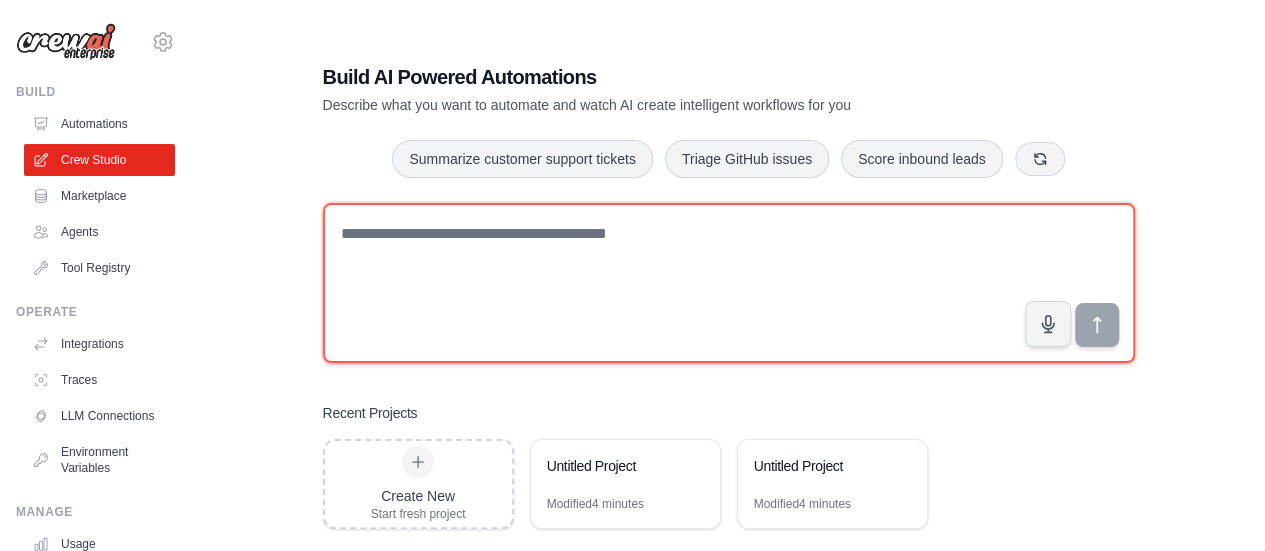 click at bounding box center (729, 283) 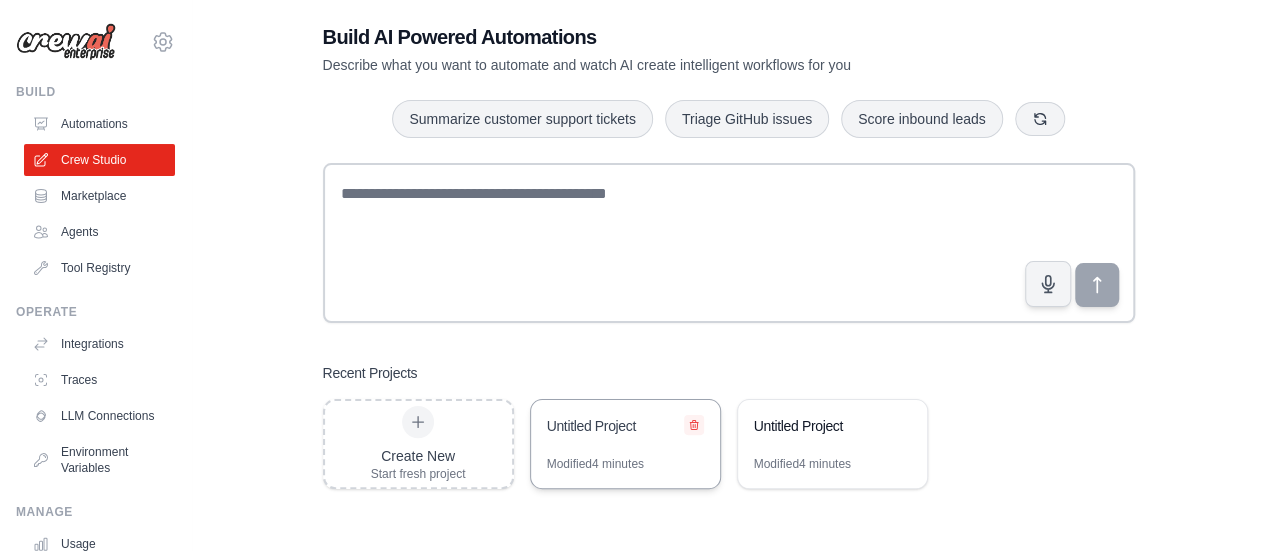 click 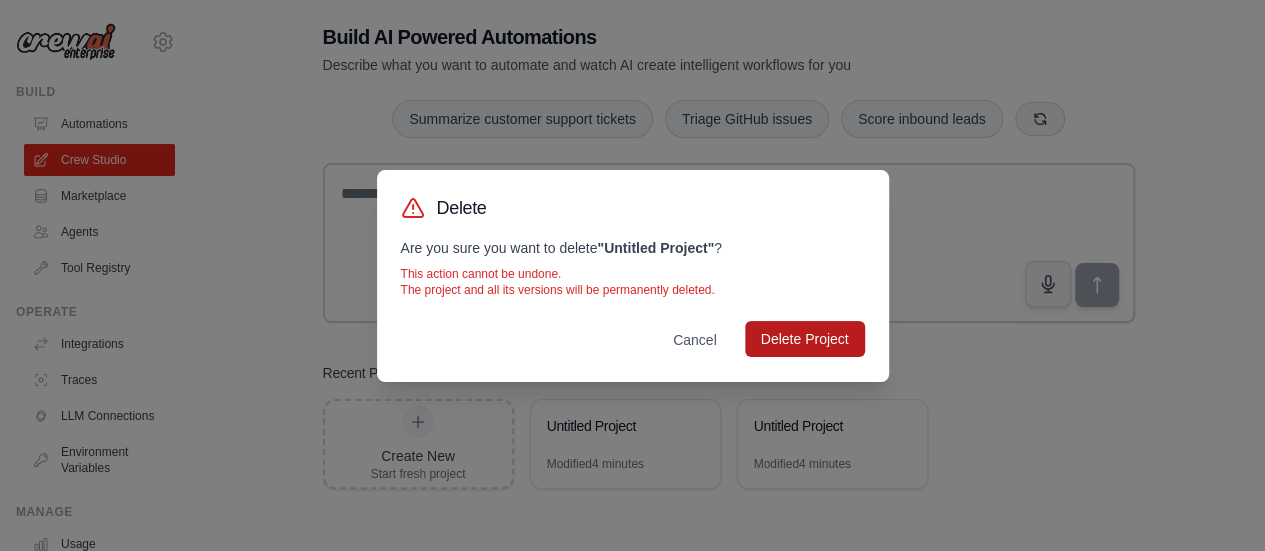 click on "Delete Project" at bounding box center [805, 339] 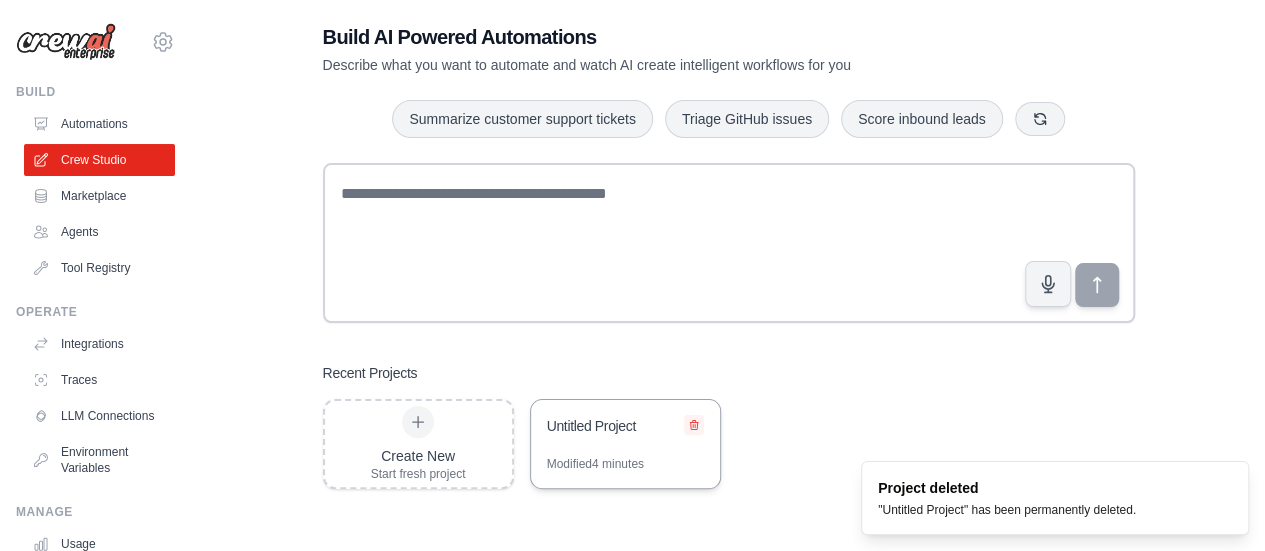 click 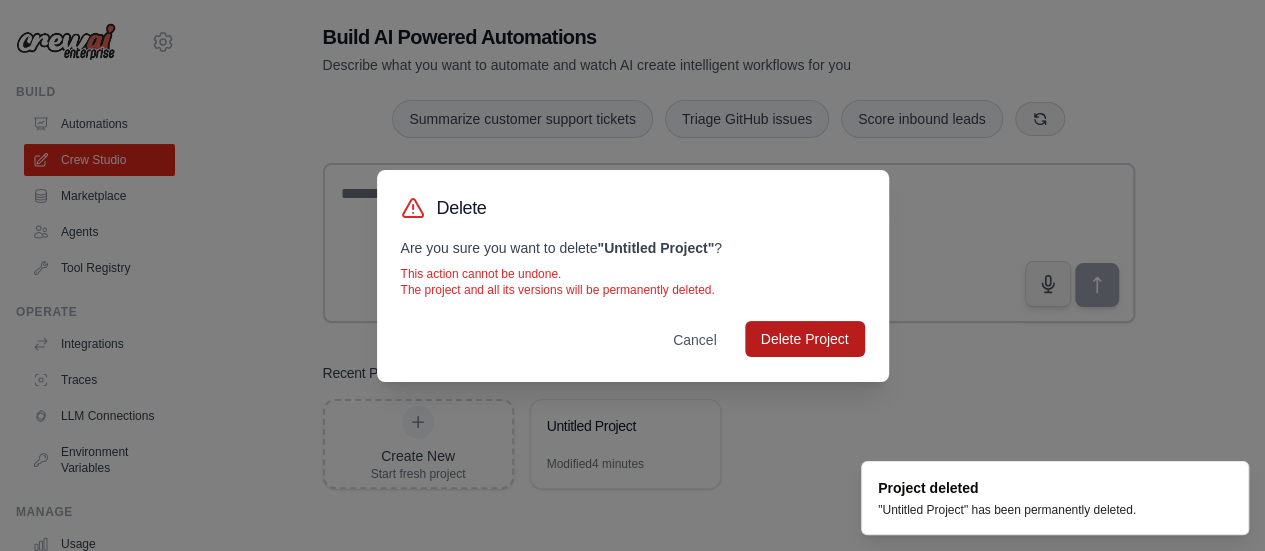 click on "Delete Are you sure you want to delete  " Untitled Project " ? This action cannot be undone. The project and all its versions will be permanently deleted. Cancel Delete Project" at bounding box center (633, 276) 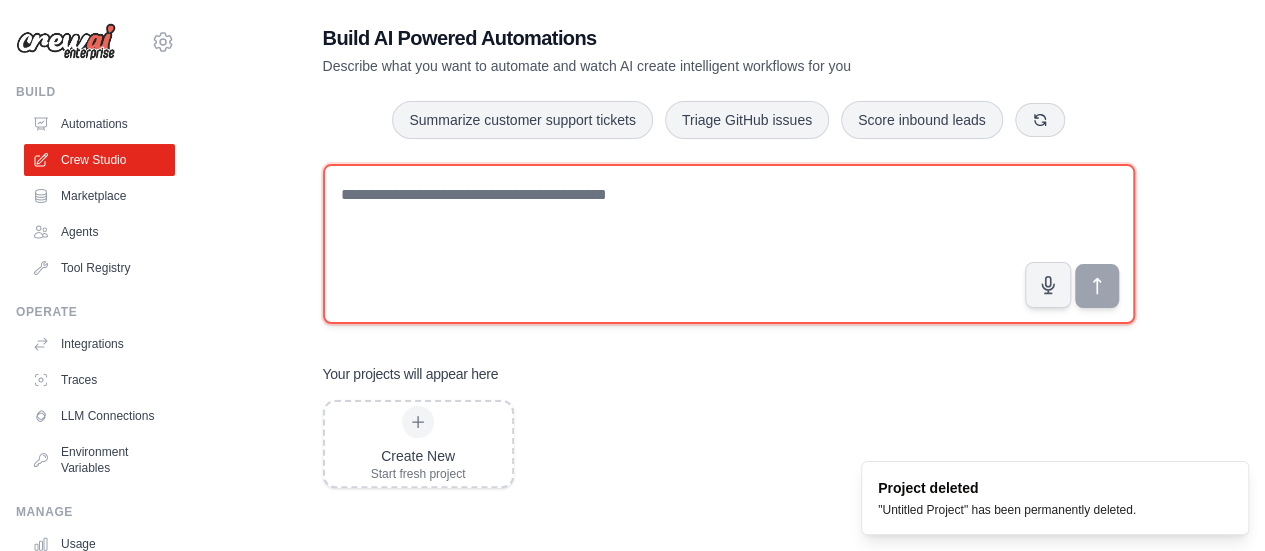 click at bounding box center (729, 244) 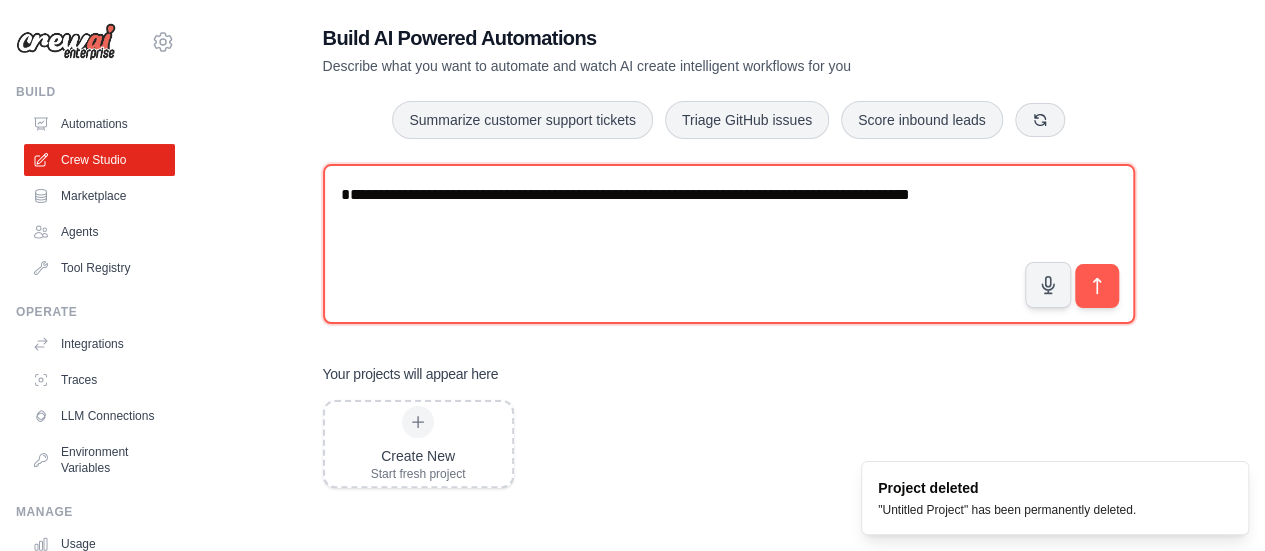 scroll, scrollTop: 0, scrollLeft: 0, axis: both 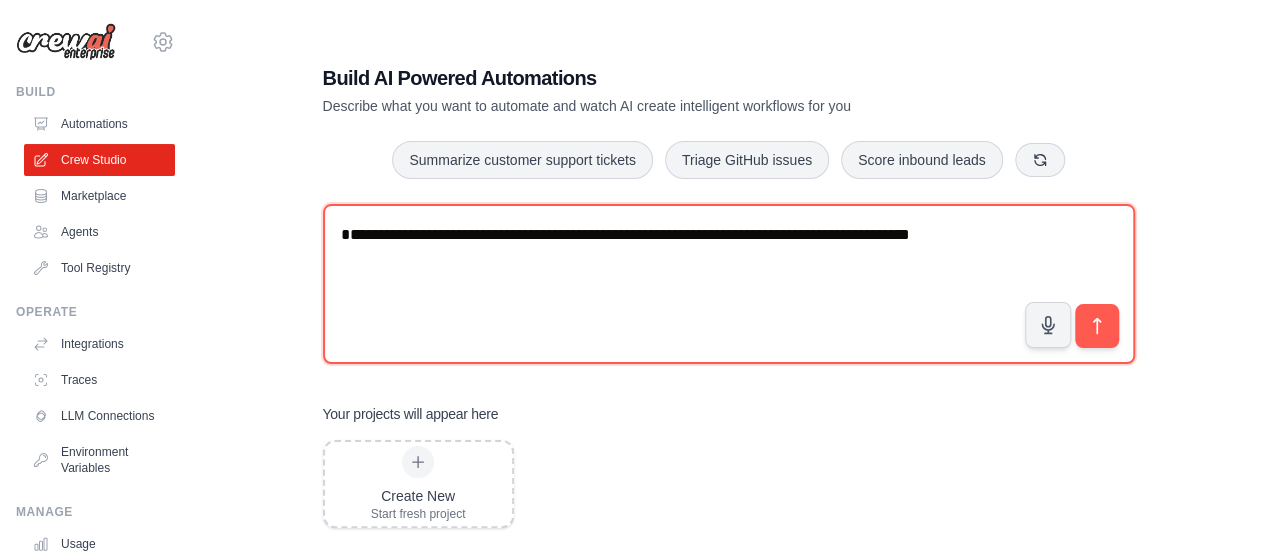 type on "**********" 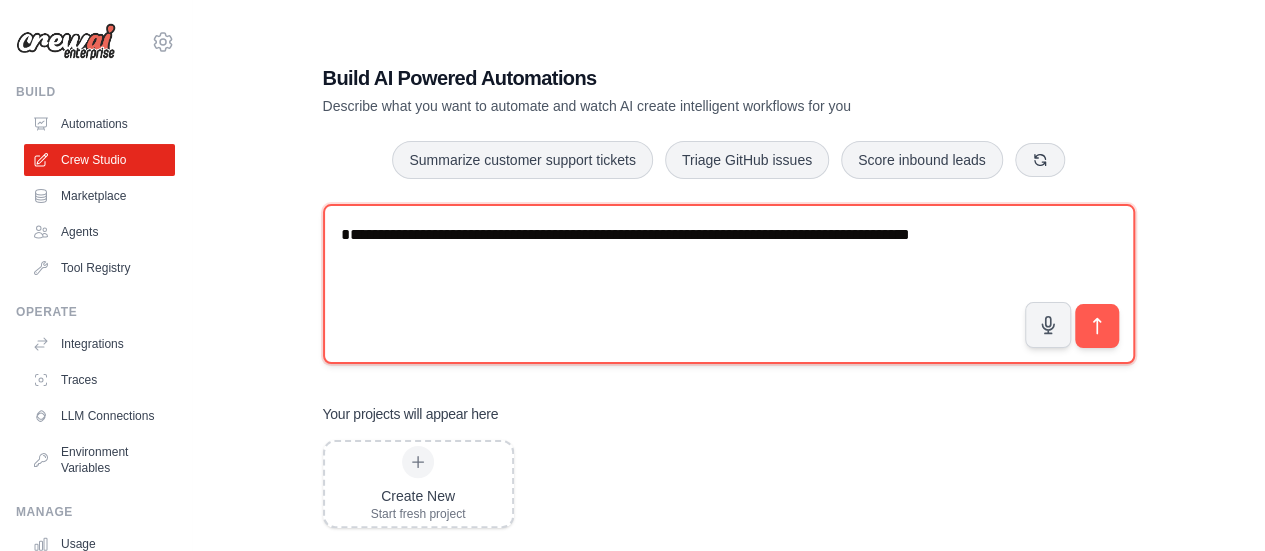 click on "**********" at bounding box center [729, 284] 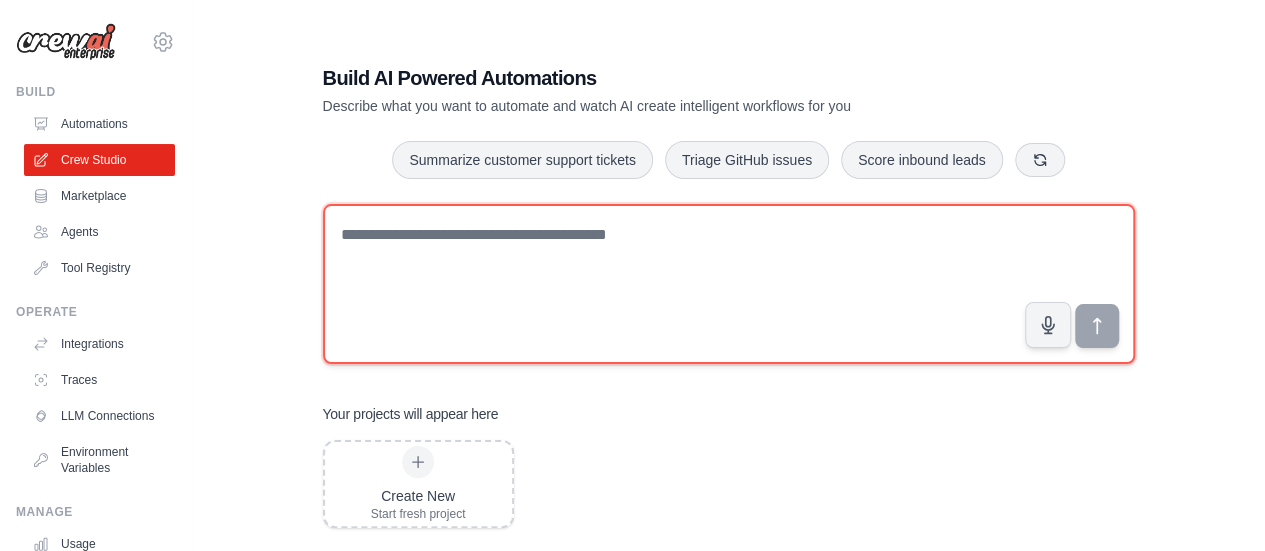 click at bounding box center [729, 284] 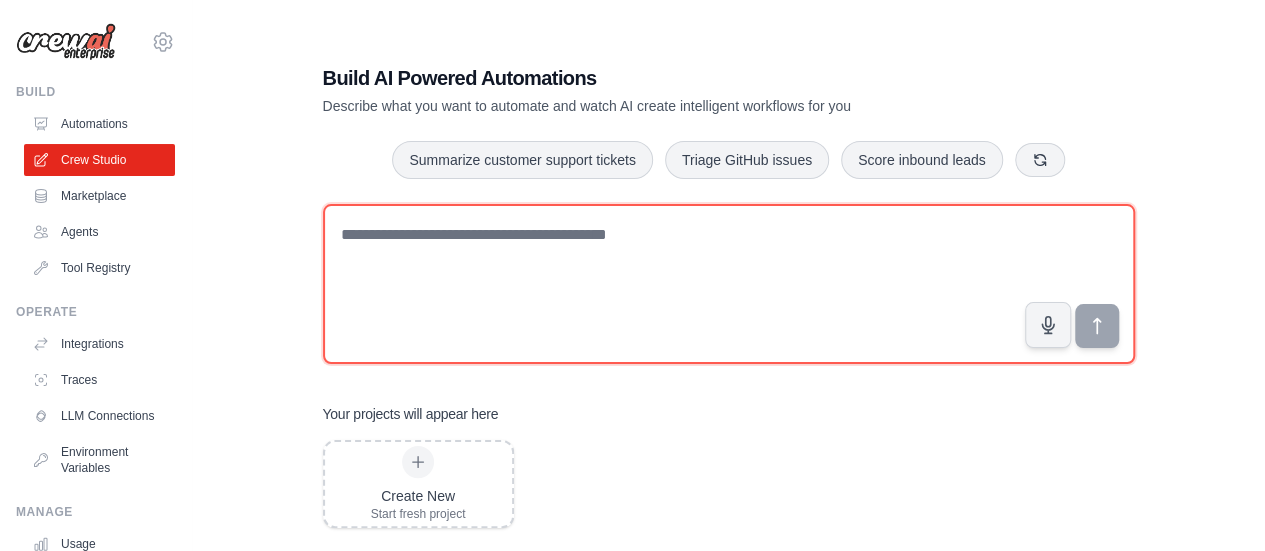 type 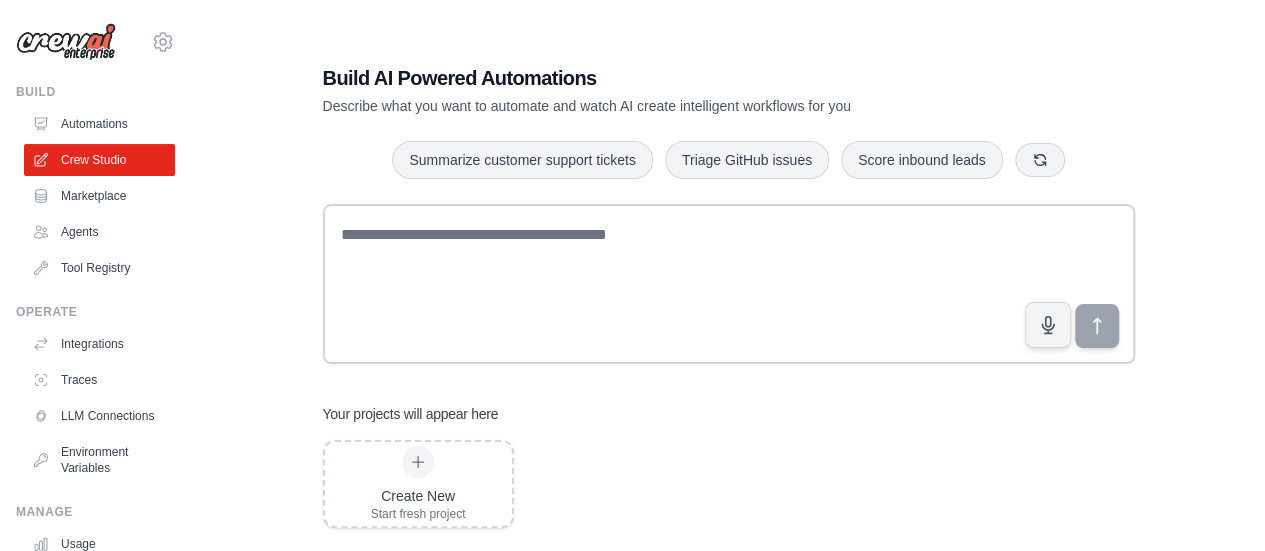 click on "Summarize customer support tickets Triage GitHub issues Score inbound leads" at bounding box center (729, 160) 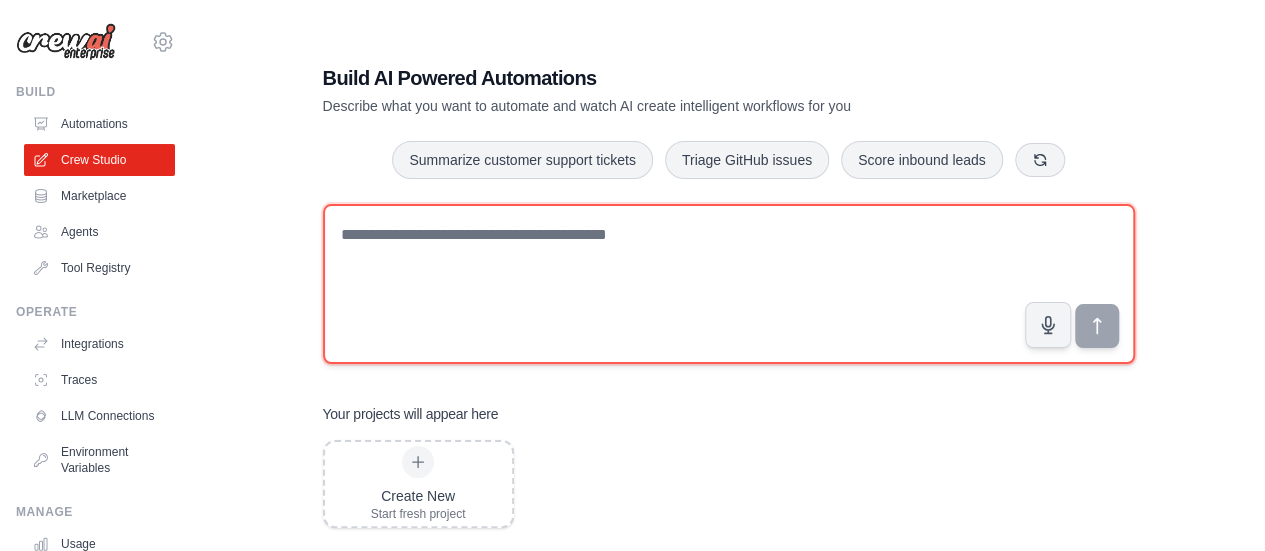 click at bounding box center [729, 284] 